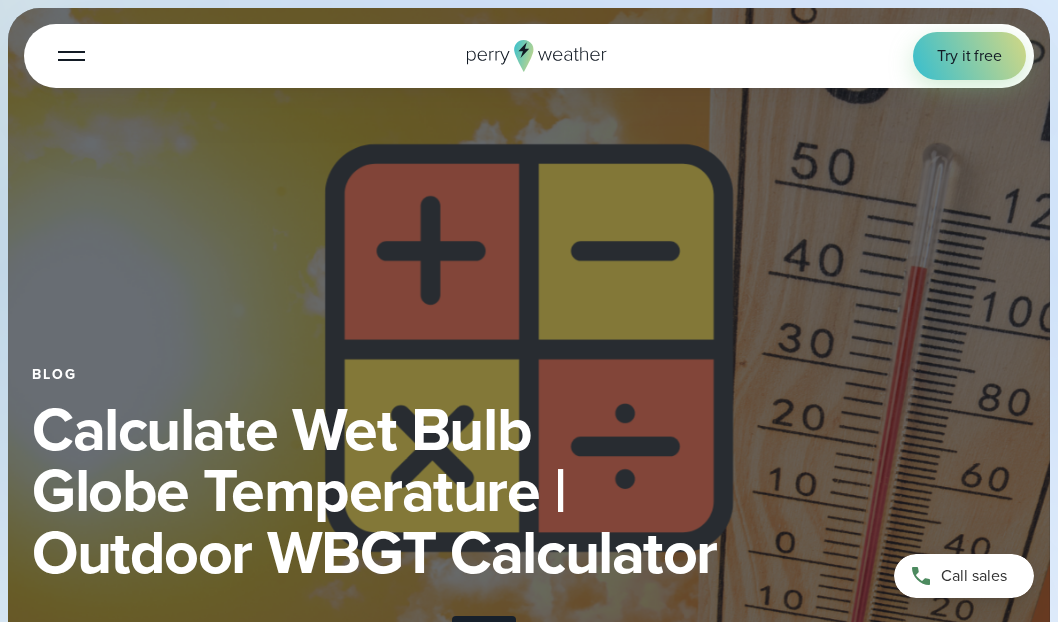 select on "***" 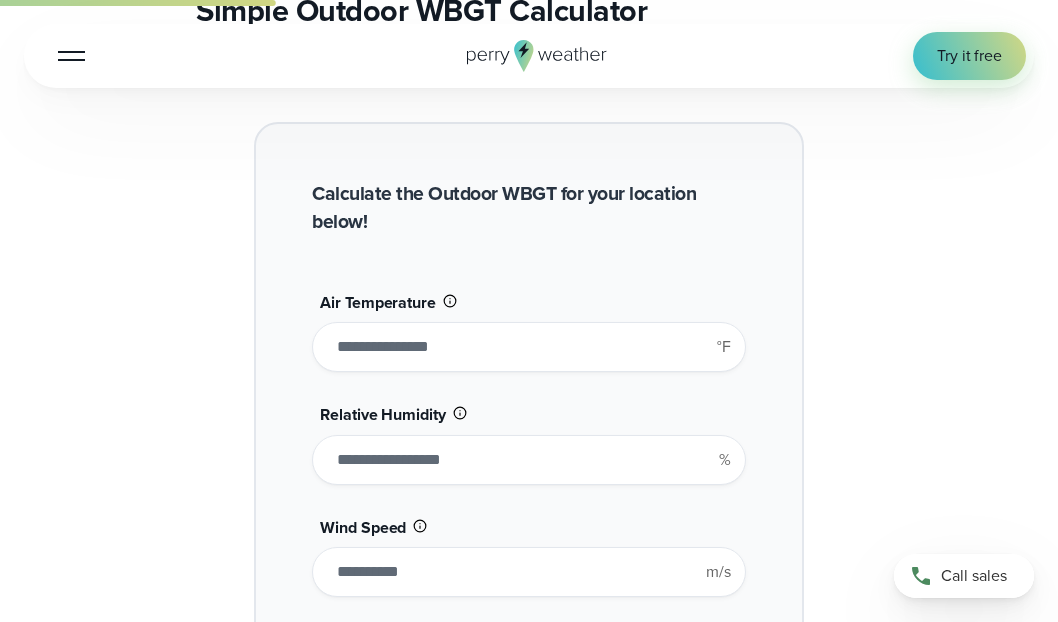 scroll, scrollTop: 2069, scrollLeft: 0, axis: vertical 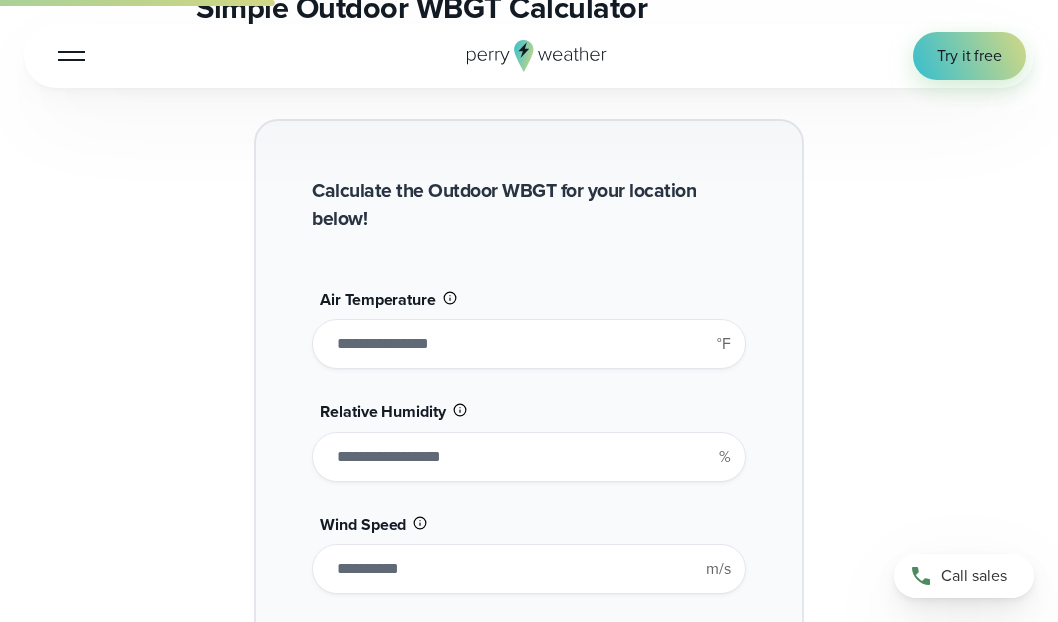 click on "**" at bounding box center (528, 344) 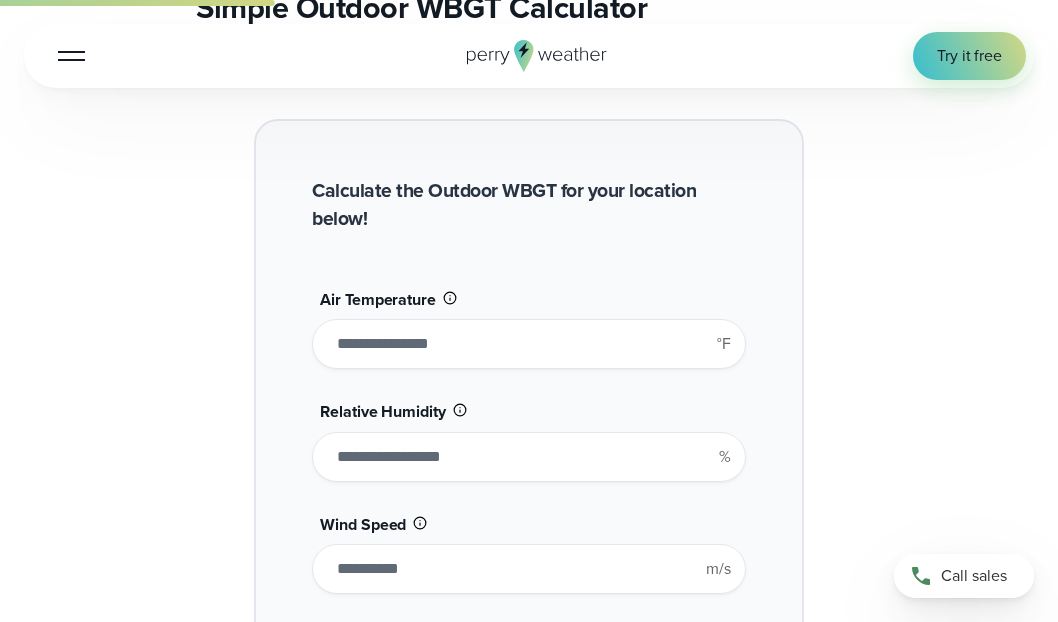 type on "*" 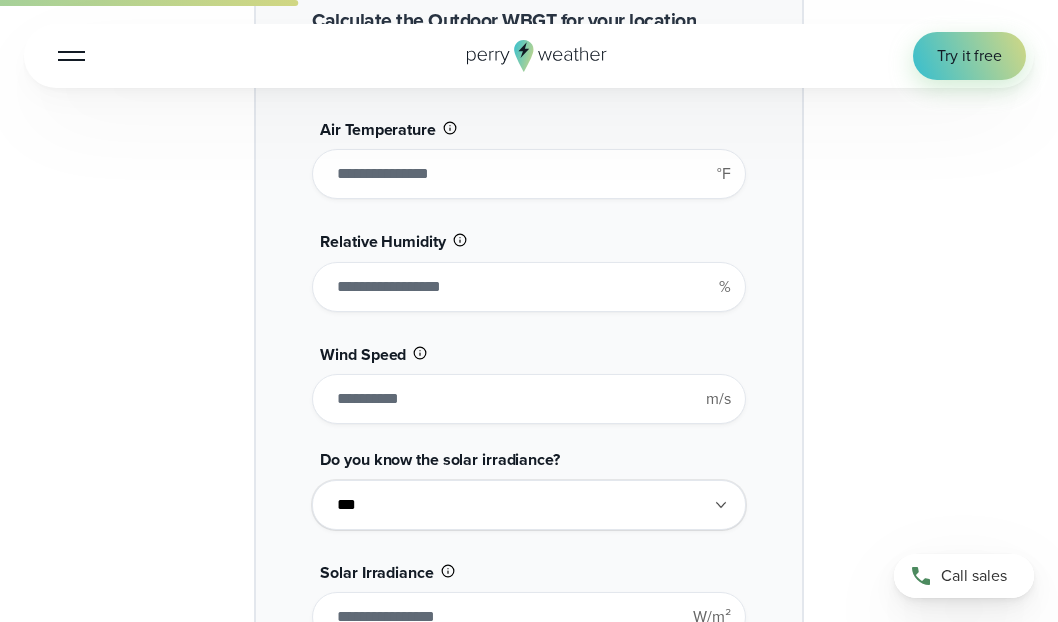 scroll, scrollTop: 2245, scrollLeft: 0, axis: vertical 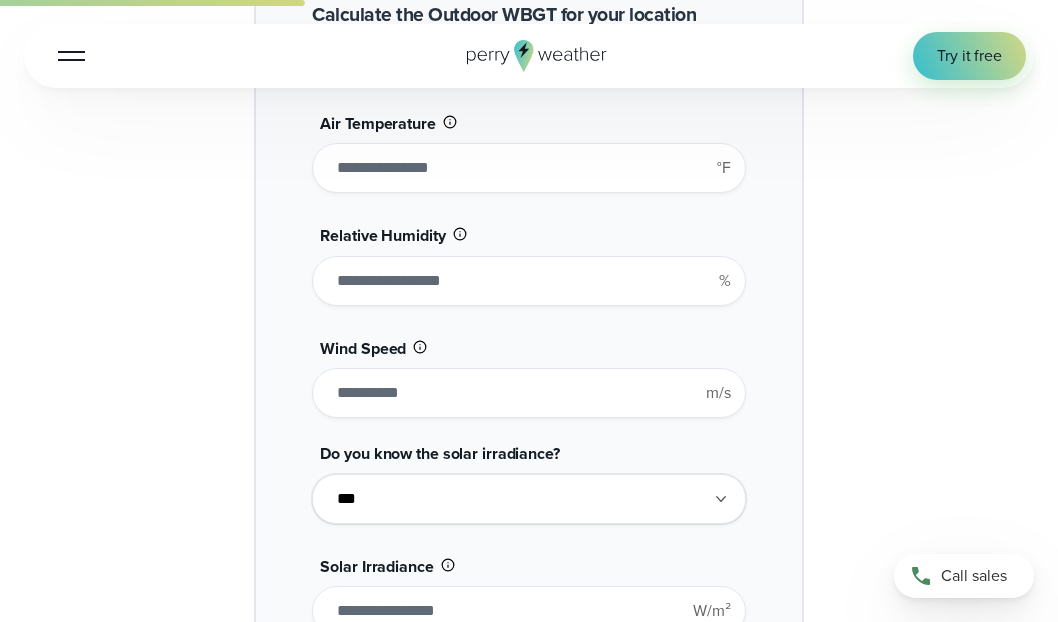 type on "*" 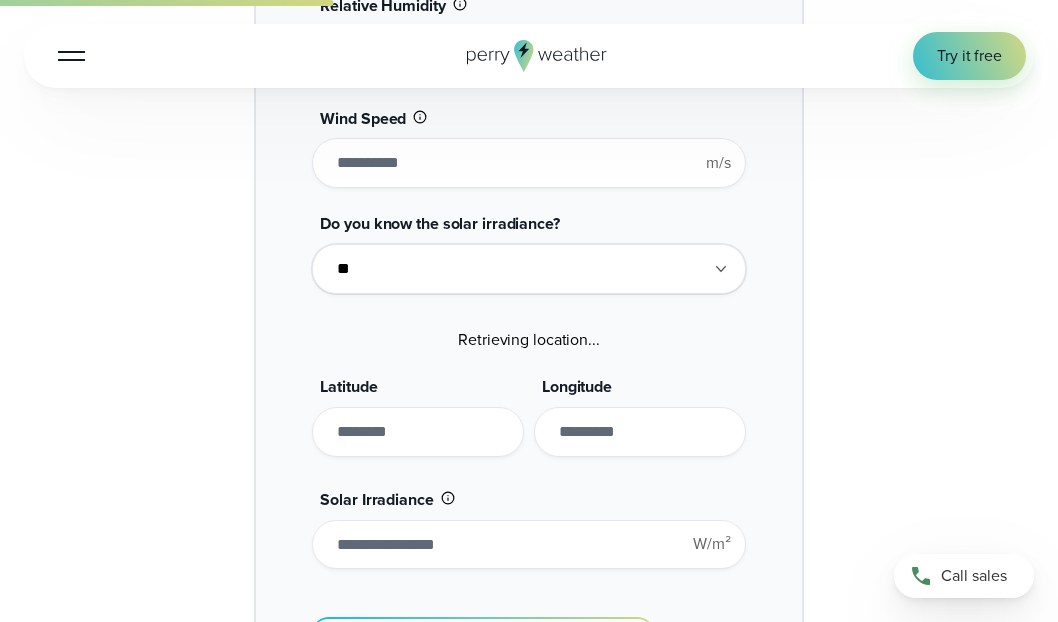 scroll, scrollTop: 2519, scrollLeft: 0, axis: vertical 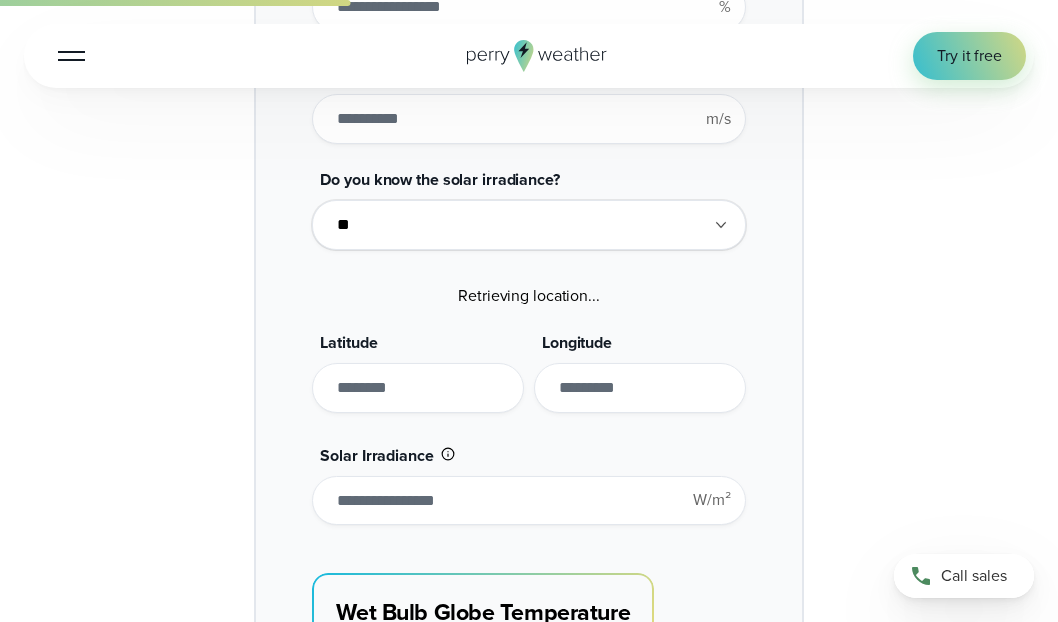 click at bounding box center [418, 388] 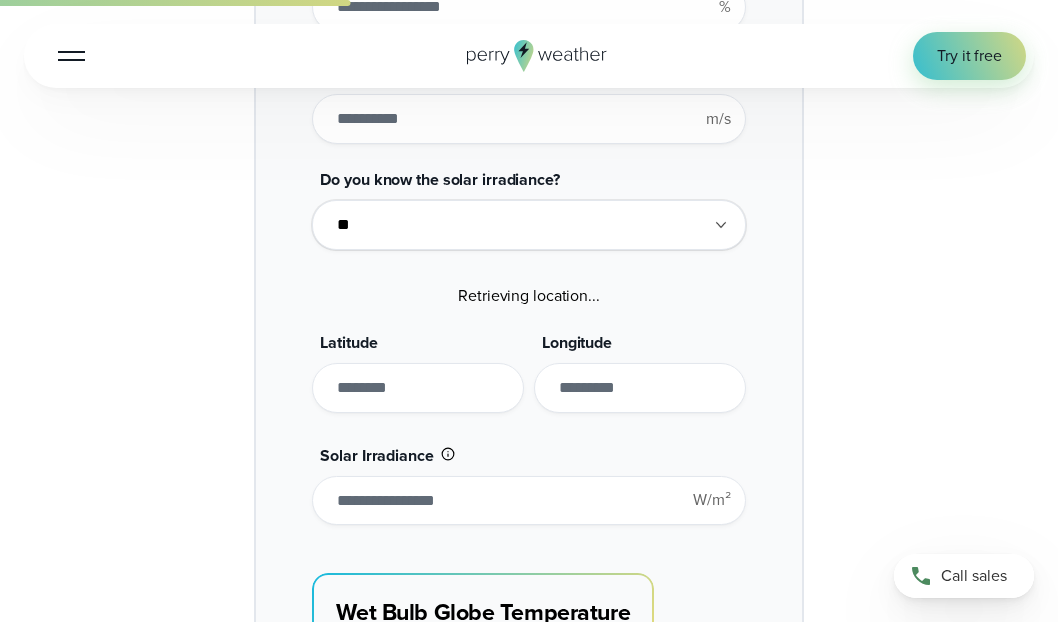 type on "*****" 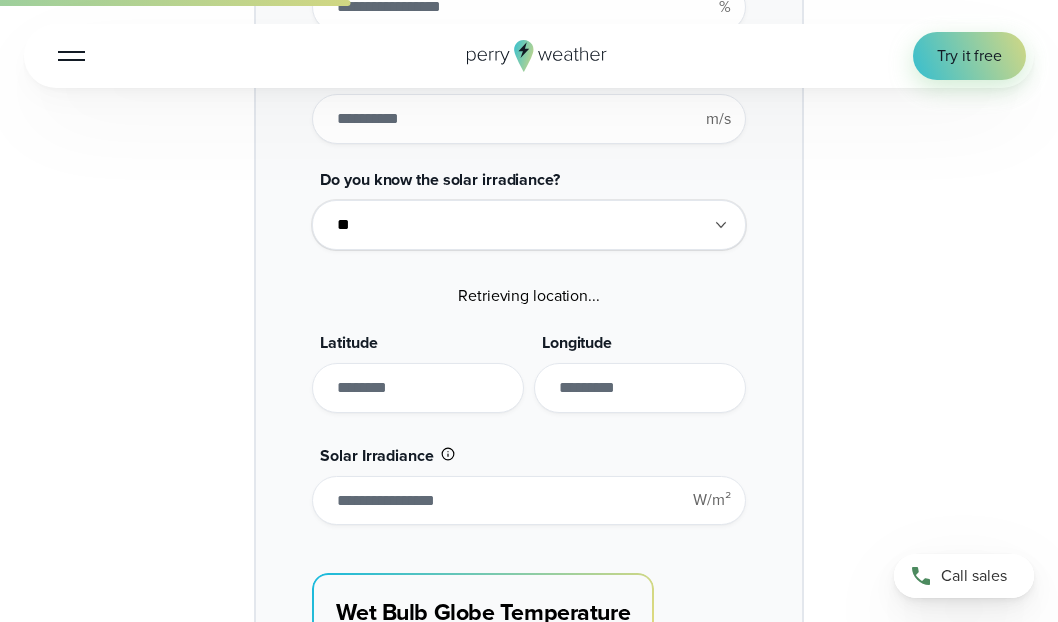 click at bounding box center (640, 388) 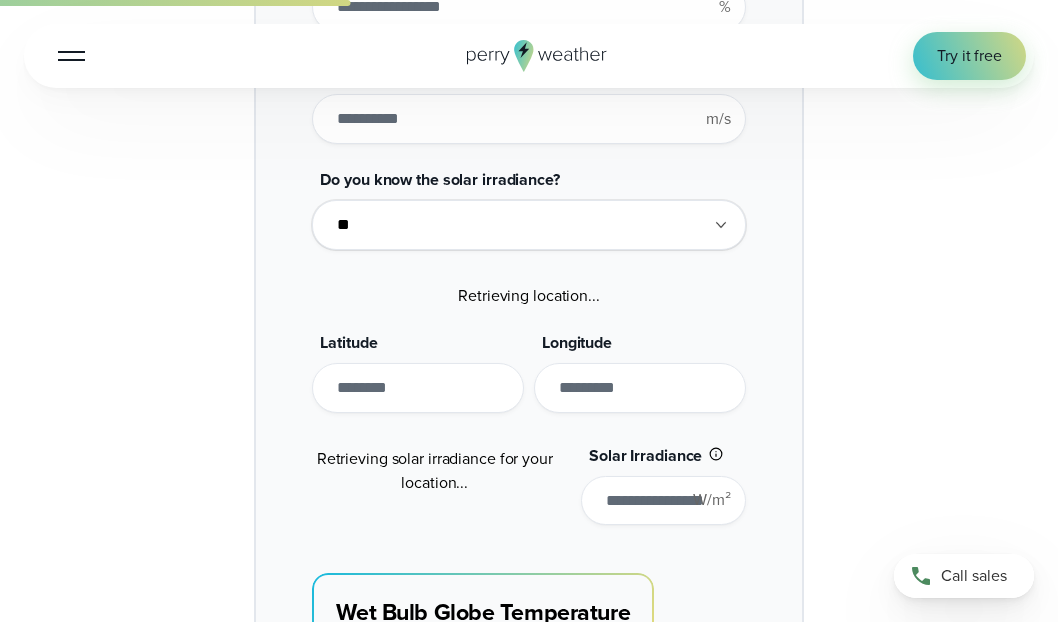 type on "*****" 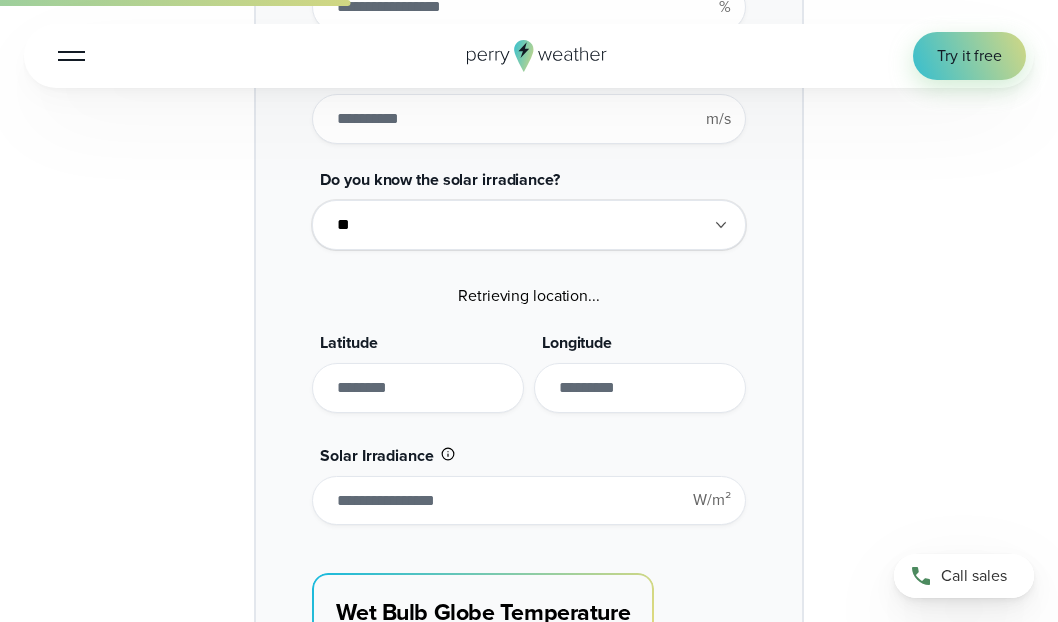 type on "*******" 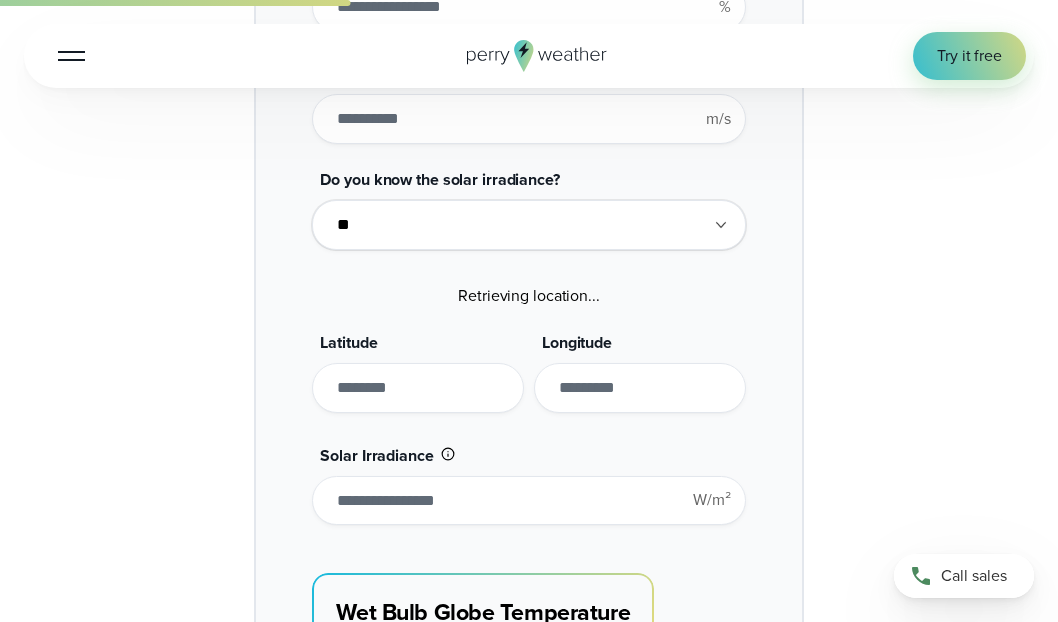 type on "*******" 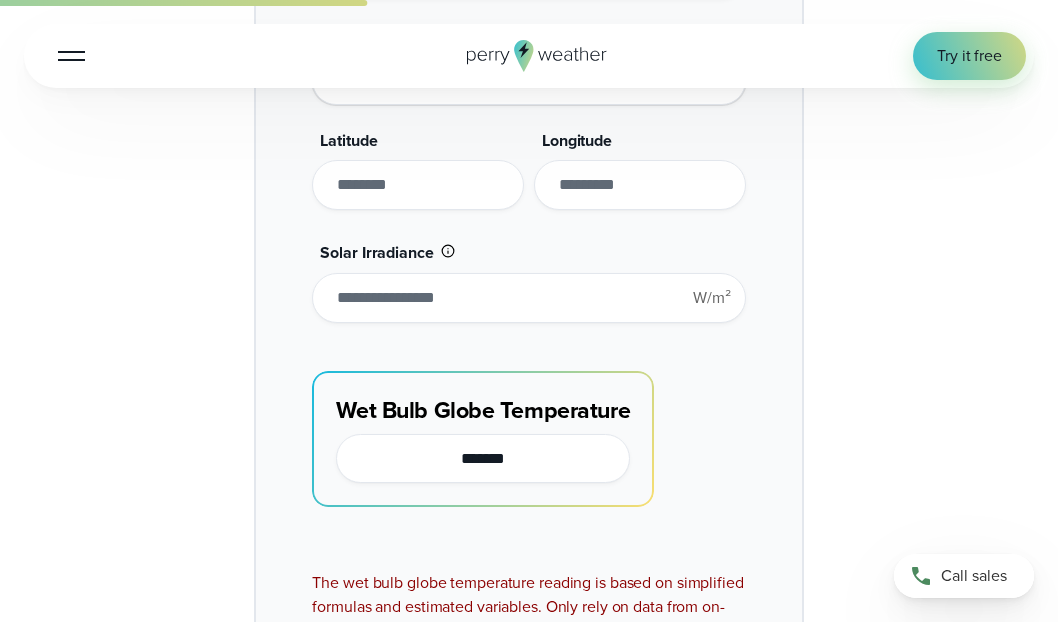 scroll, scrollTop: 2663, scrollLeft: 0, axis: vertical 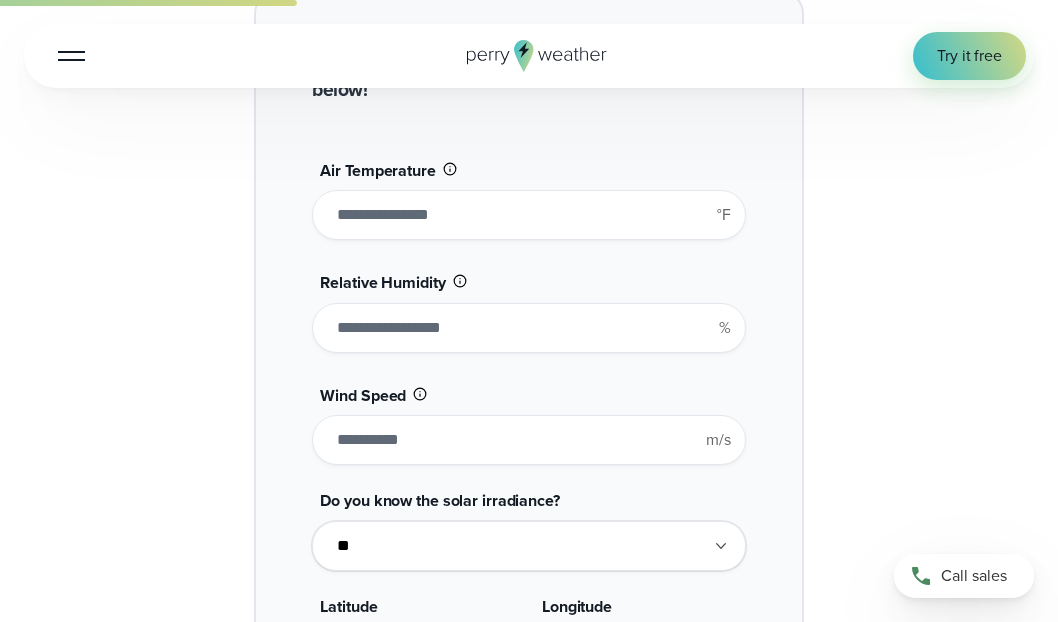 click on "**" at bounding box center [528, 215] 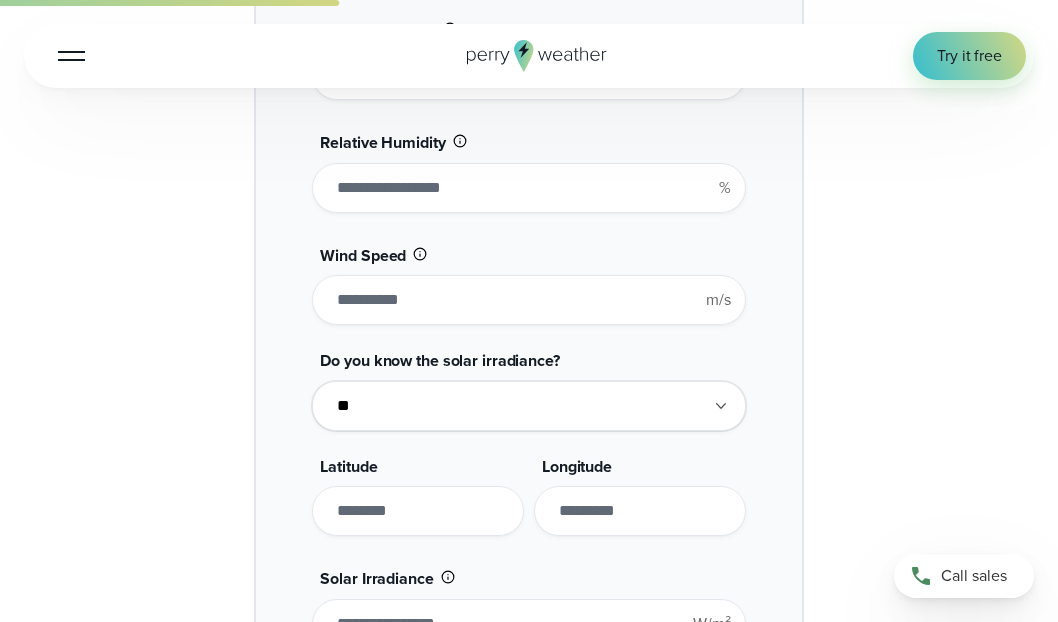 scroll, scrollTop: 2219, scrollLeft: 0, axis: vertical 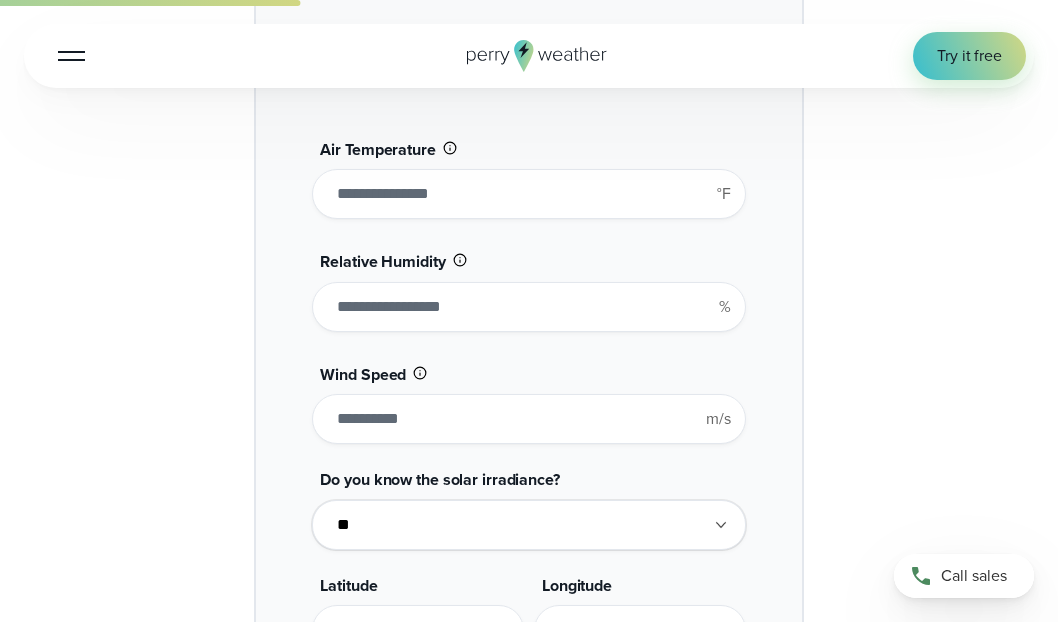 click on "**" at bounding box center (528, 194) 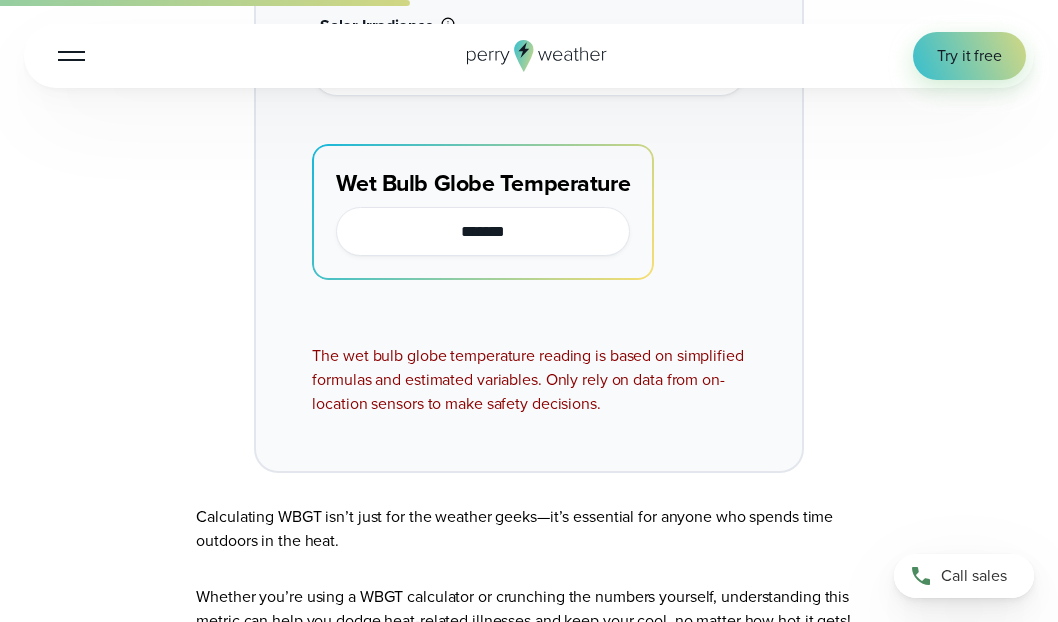 scroll, scrollTop: 2887, scrollLeft: 0, axis: vertical 